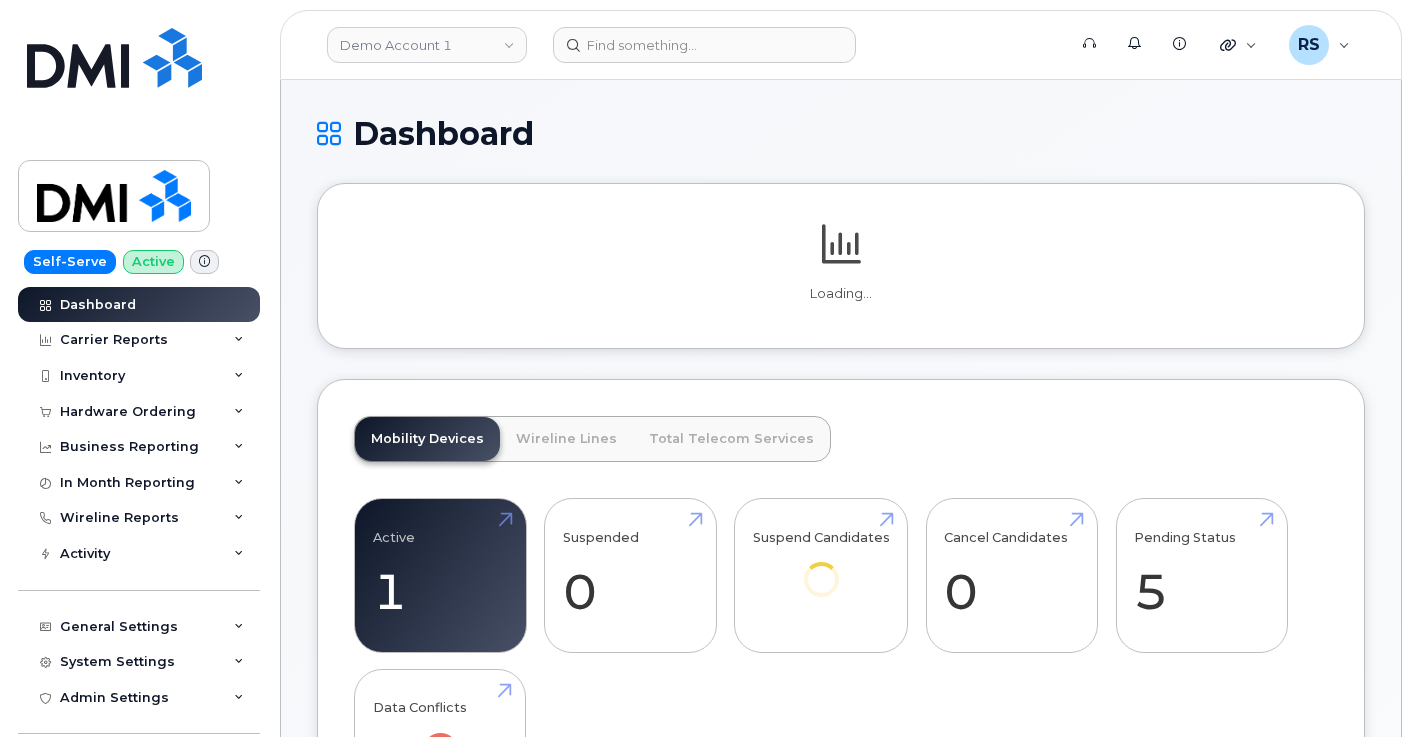 scroll, scrollTop: 0, scrollLeft: 0, axis: both 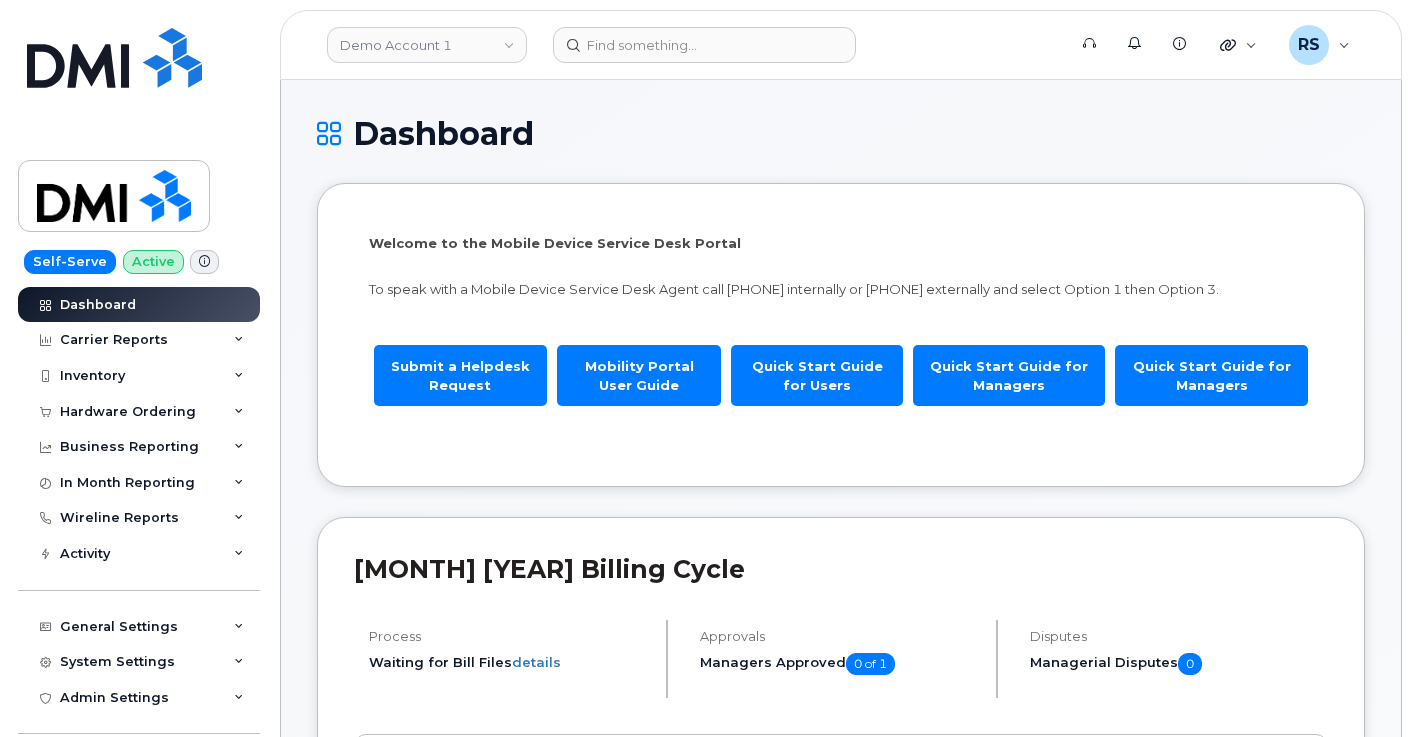 click on "Dashboard" at bounding box center [841, 133] 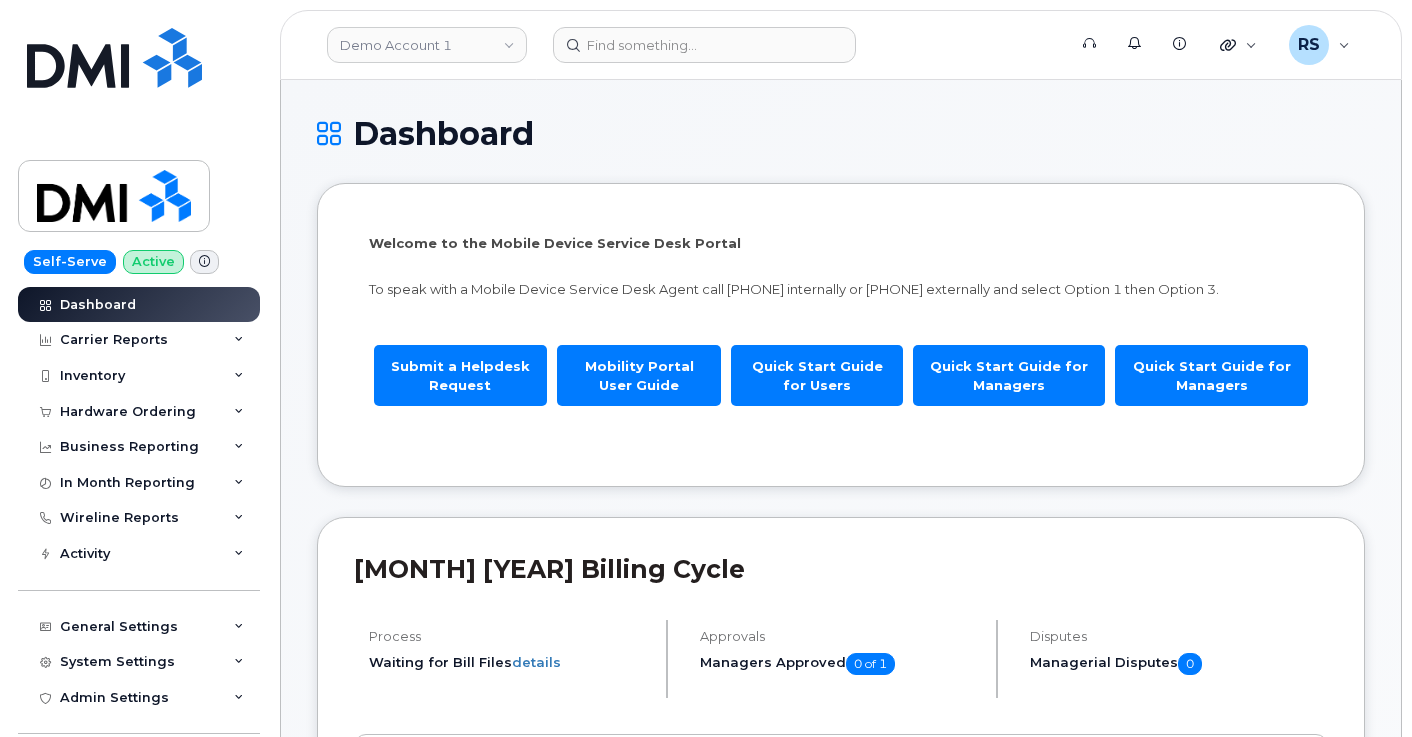 scroll, scrollTop: 0, scrollLeft: 0, axis: both 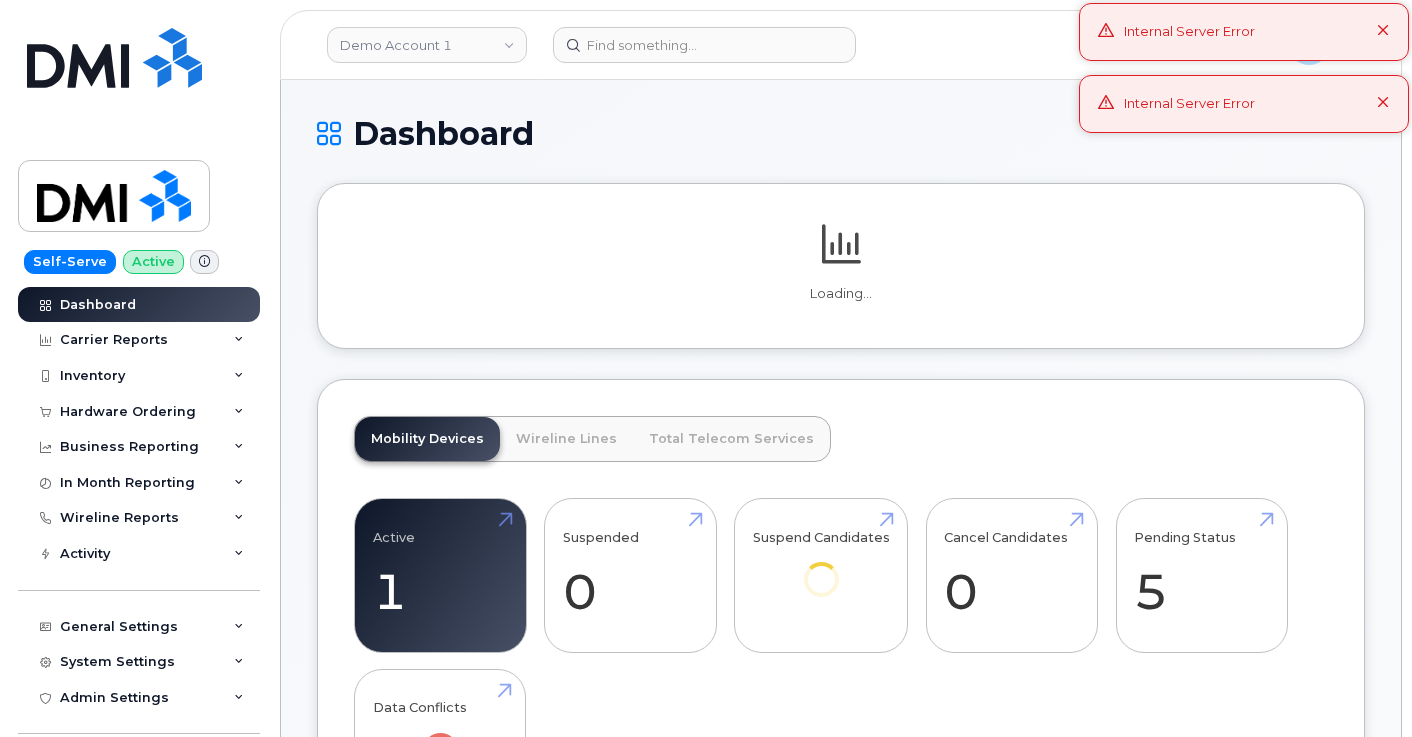 click on "Dashboard" at bounding box center [841, 133] 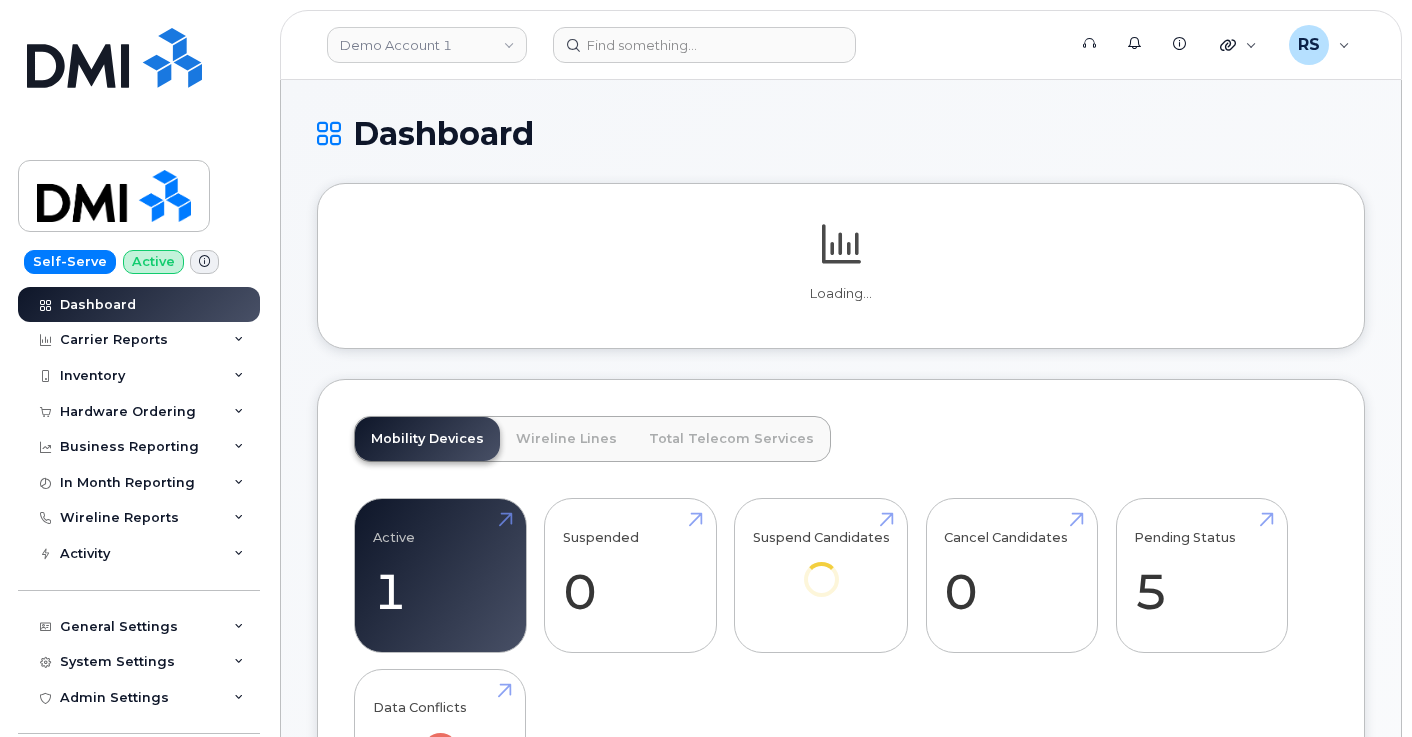 click on "Dashboard" at bounding box center (841, 133) 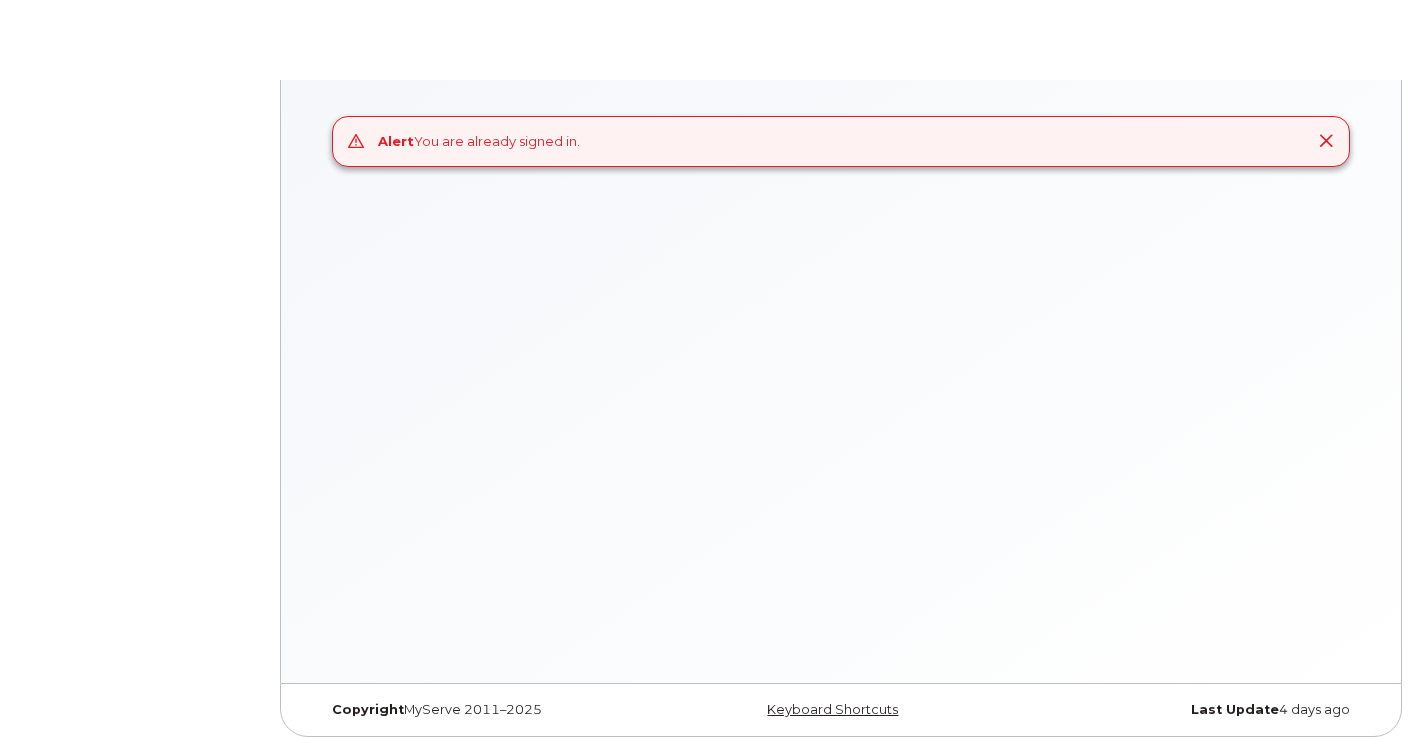 scroll, scrollTop: 0, scrollLeft: 0, axis: both 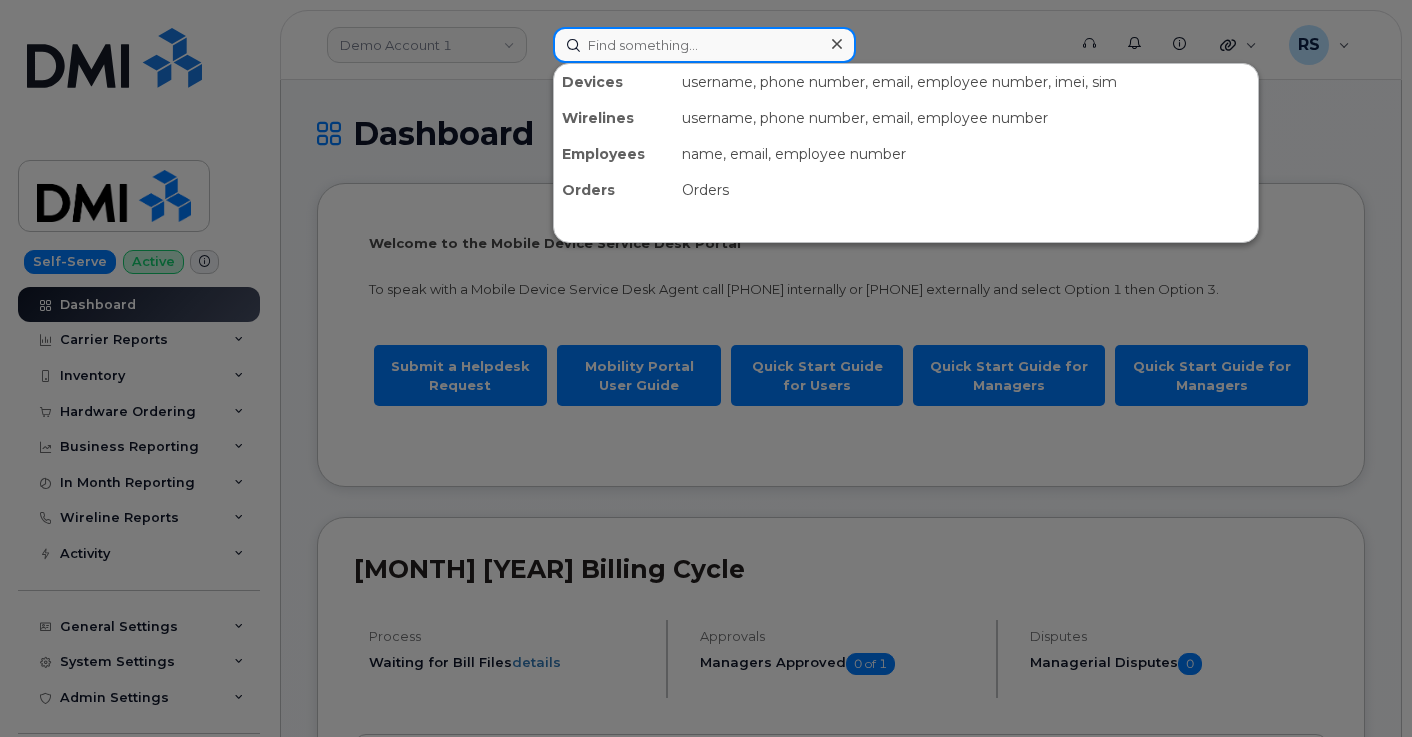 click at bounding box center (704, 45) 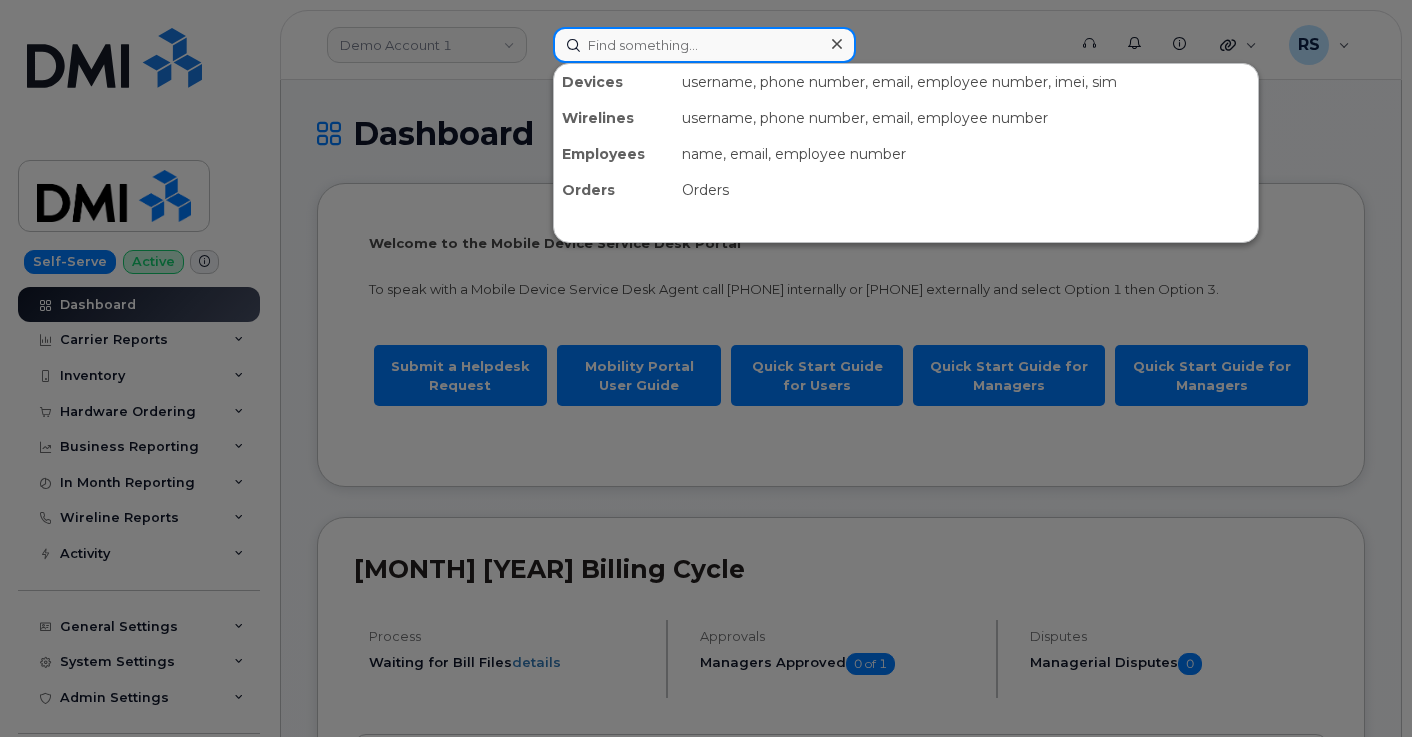 paste on "639-480-9815" 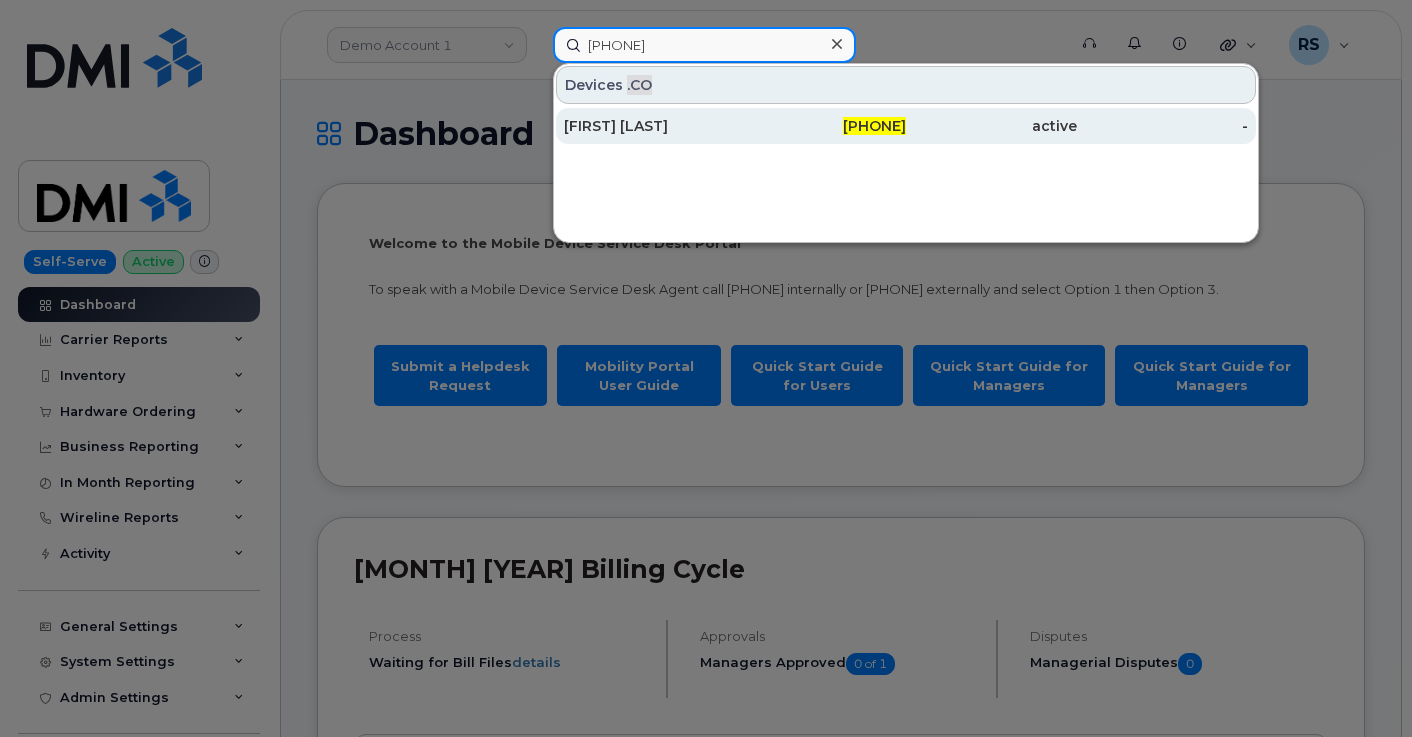 type on "639-480-9815" 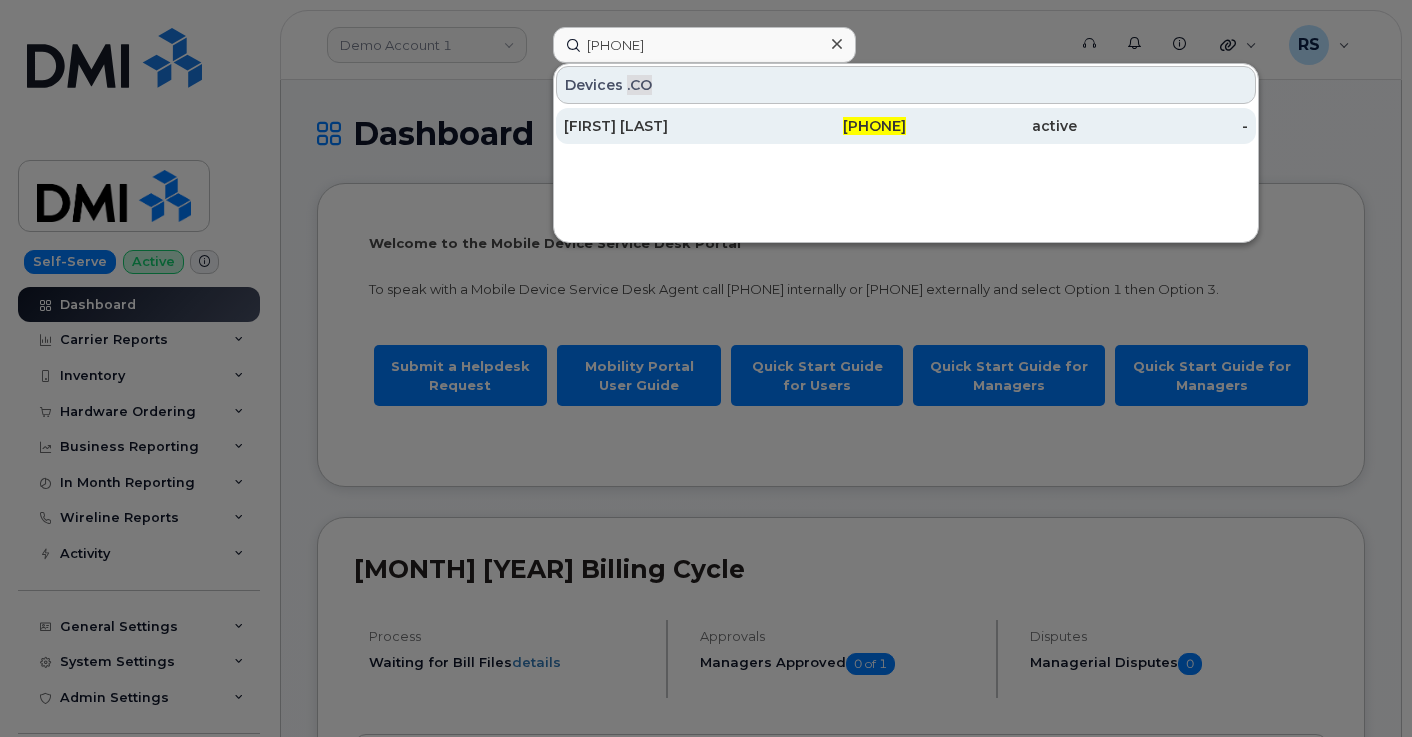 click on "Dan Harder" at bounding box center [649, 126] 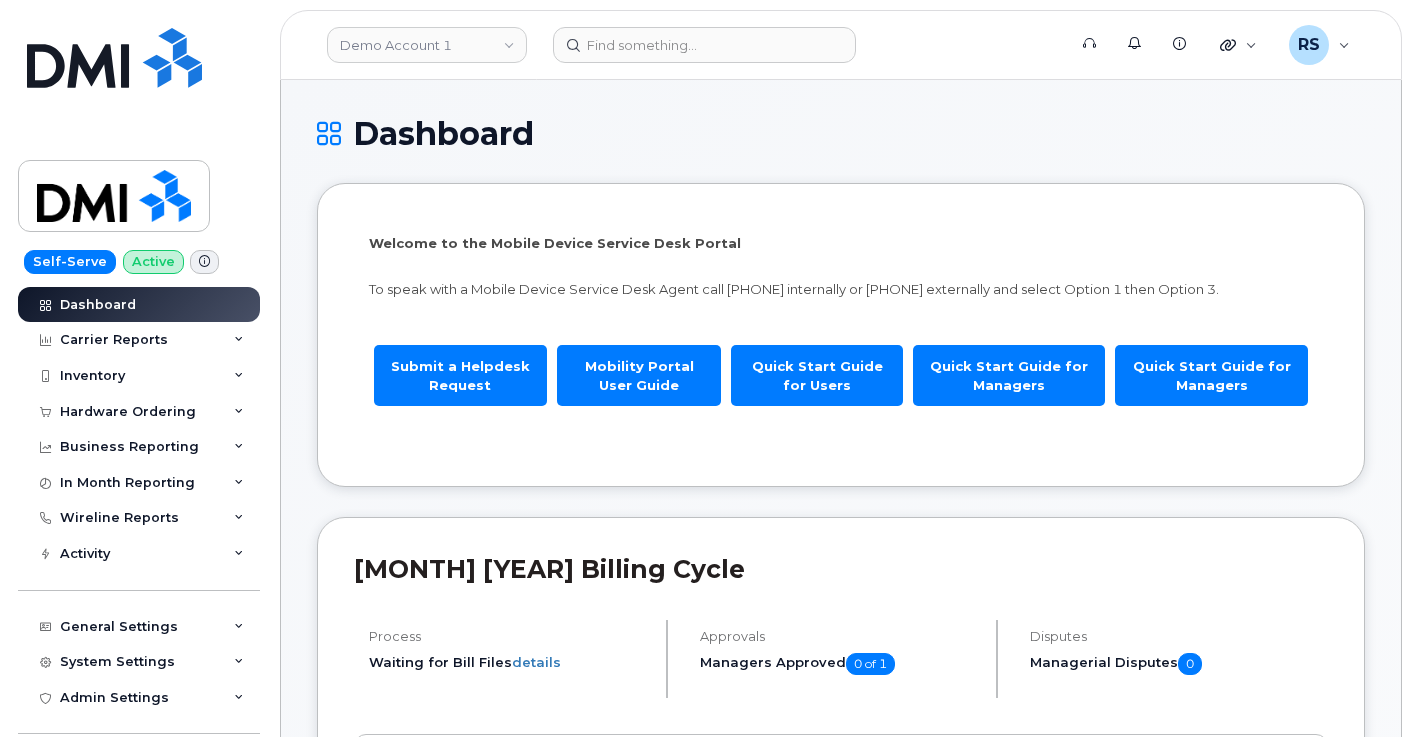 scroll, scrollTop: 0, scrollLeft: 0, axis: both 